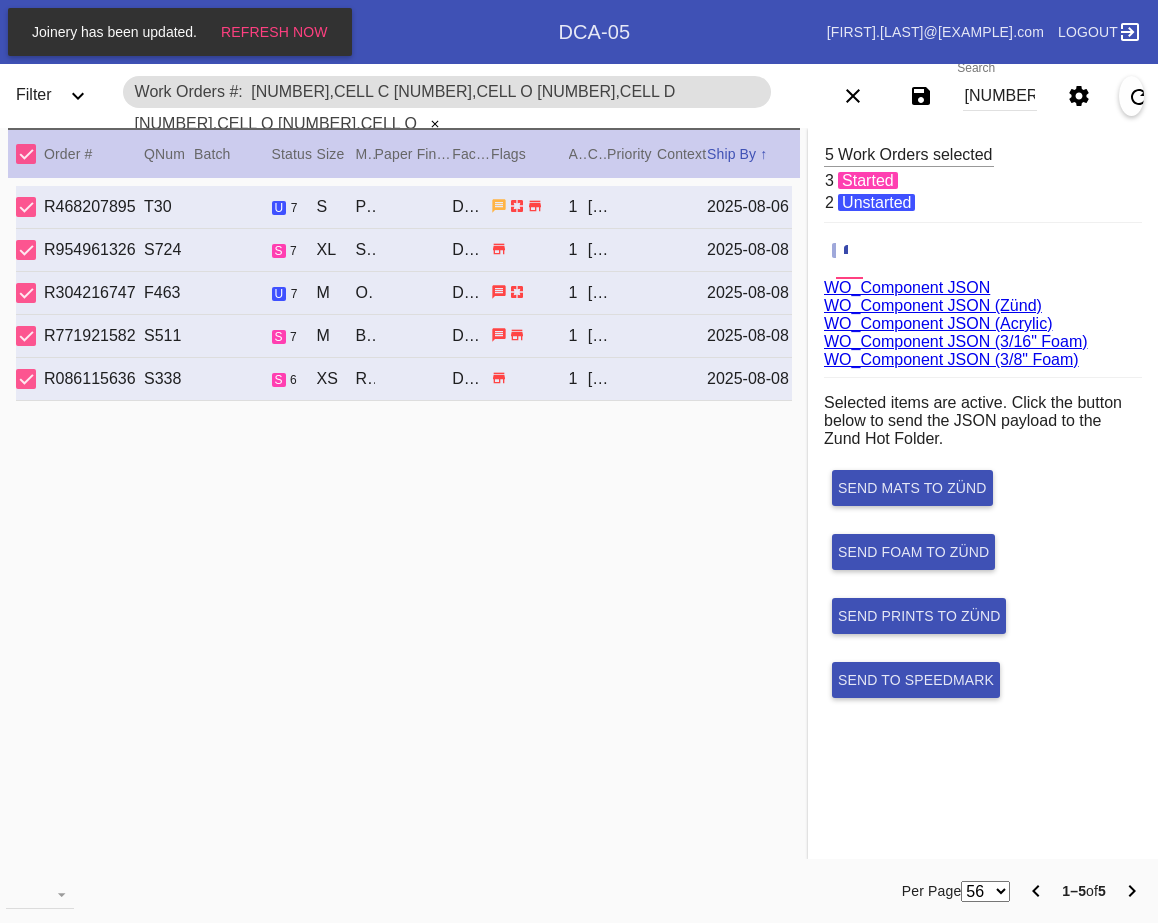 scroll, scrollTop: 0, scrollLeft: 0, axis: both 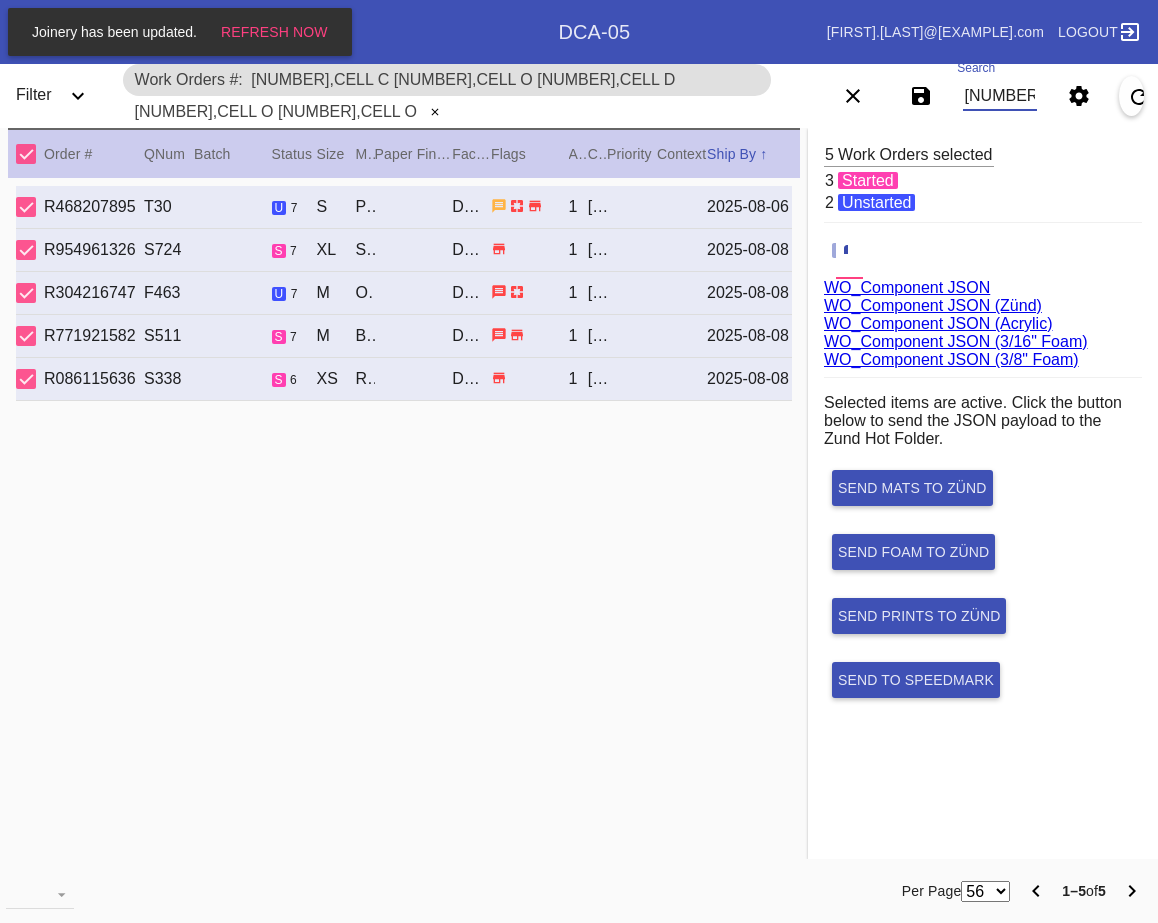 click on "W886775882956172,Cell C W505221501734209,Cell O W602104518667410,Cell D W491747393749497,Cell O W711537866783566,Cell O" at bounding box center [1000, 96] 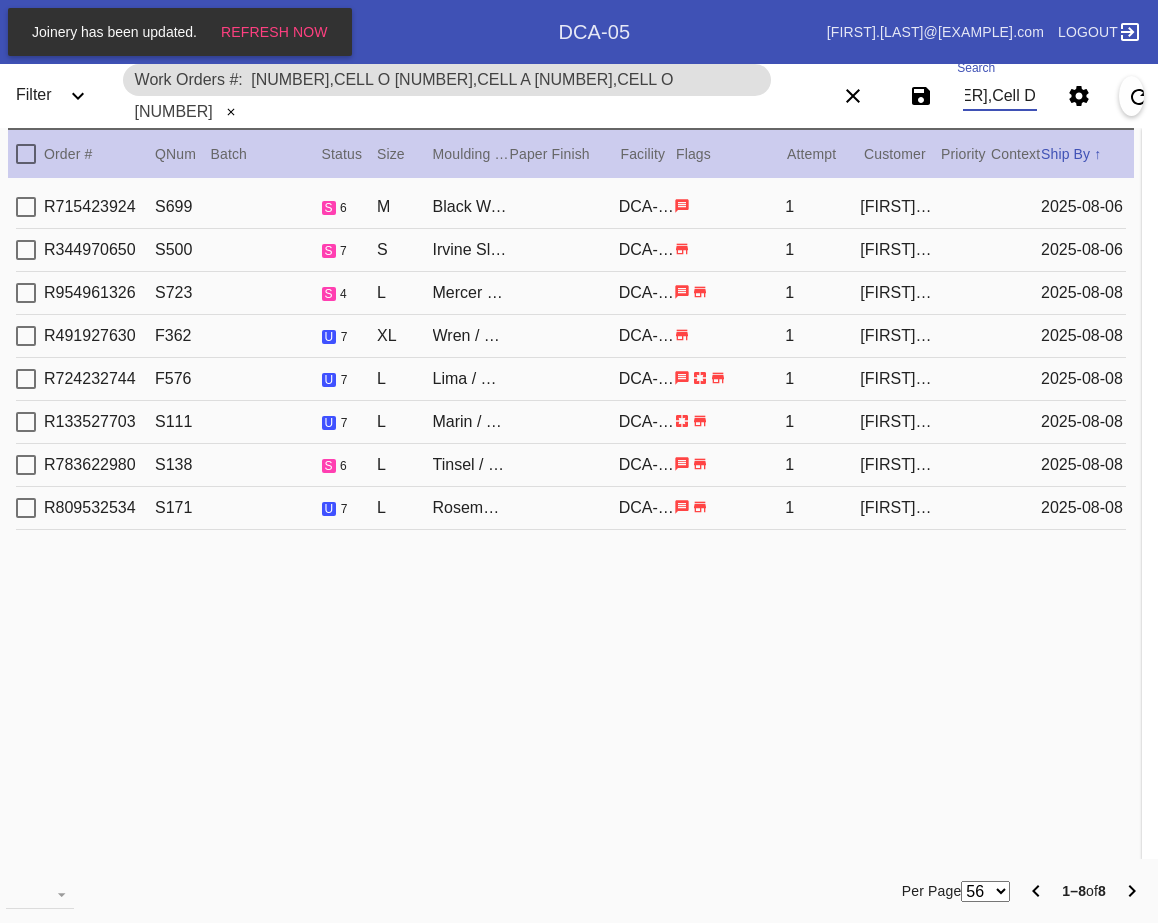 click at bounding box center (26, 154) 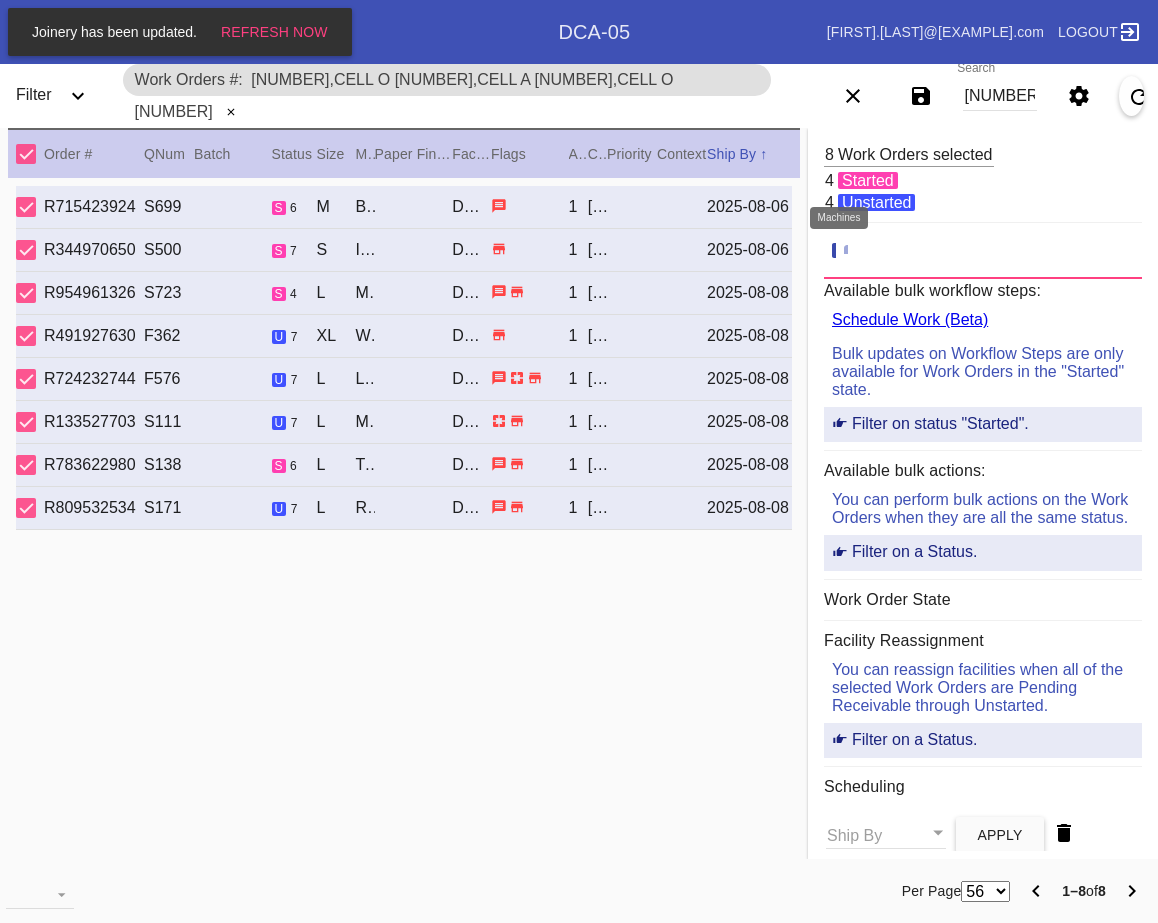 click 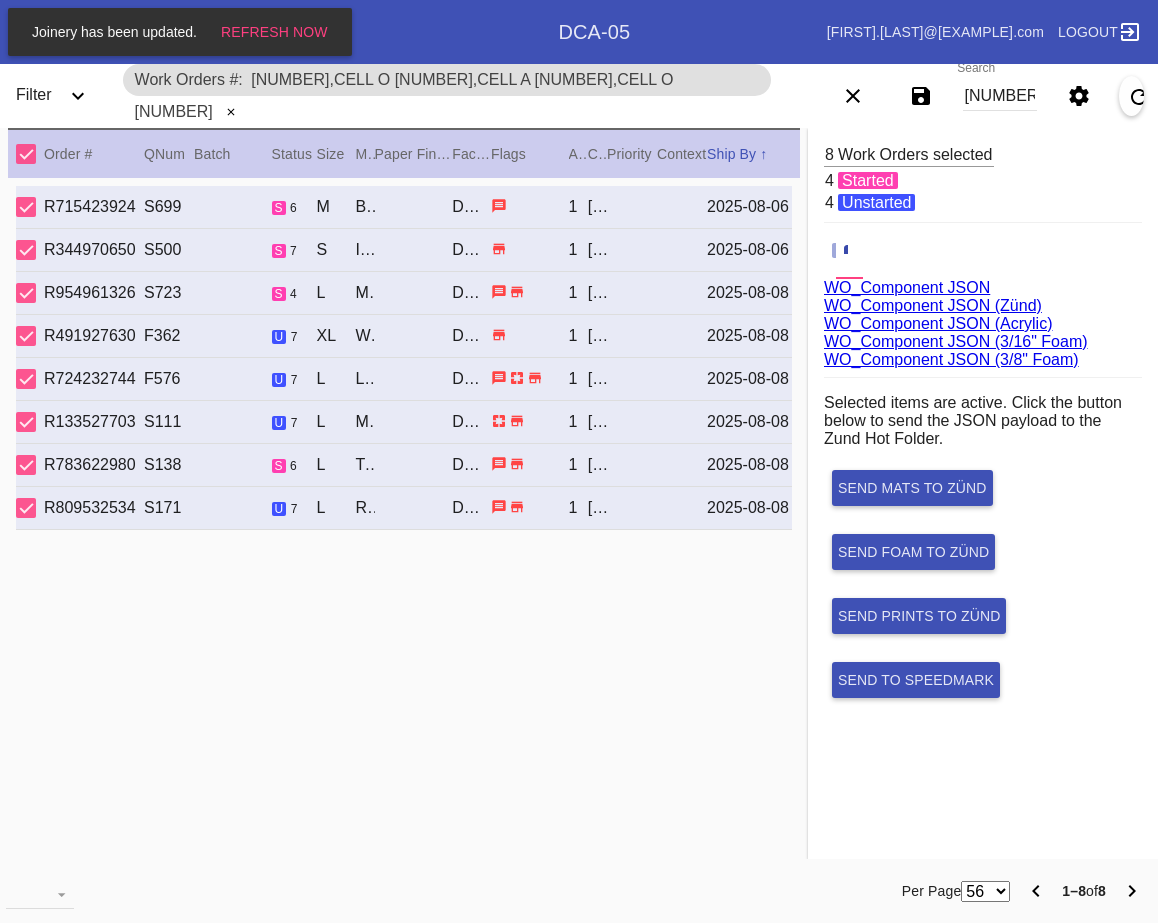 click on "W339909638473566,Cell O W141692410635287,Cell A W414091437232680,Cell O W106490220411848,Cell C W715644480318179,Cell C W460220562576984,Cell D W970746268870615,Cell D W492305285187742,Cell D" at bounding box center [1000, 96] 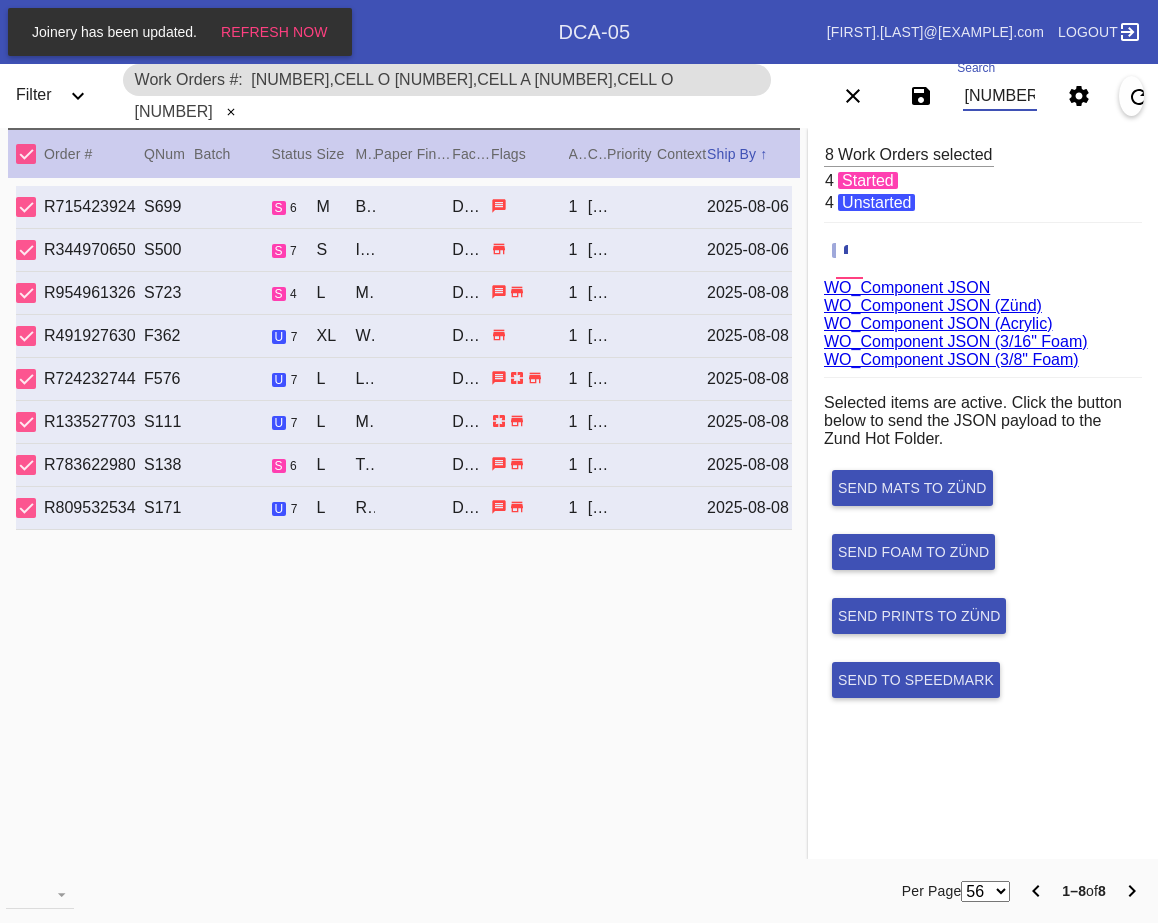 click on "W339909638473566,Cell O W141692410635287,Cell A W414091437232680,Cell O W106490220411848,Cell C W715644480318179,Cell C W460220562576984,Cell D W970746268870615,Cell D W492305285187742,Cell D" at bounding box center [1000, 96] 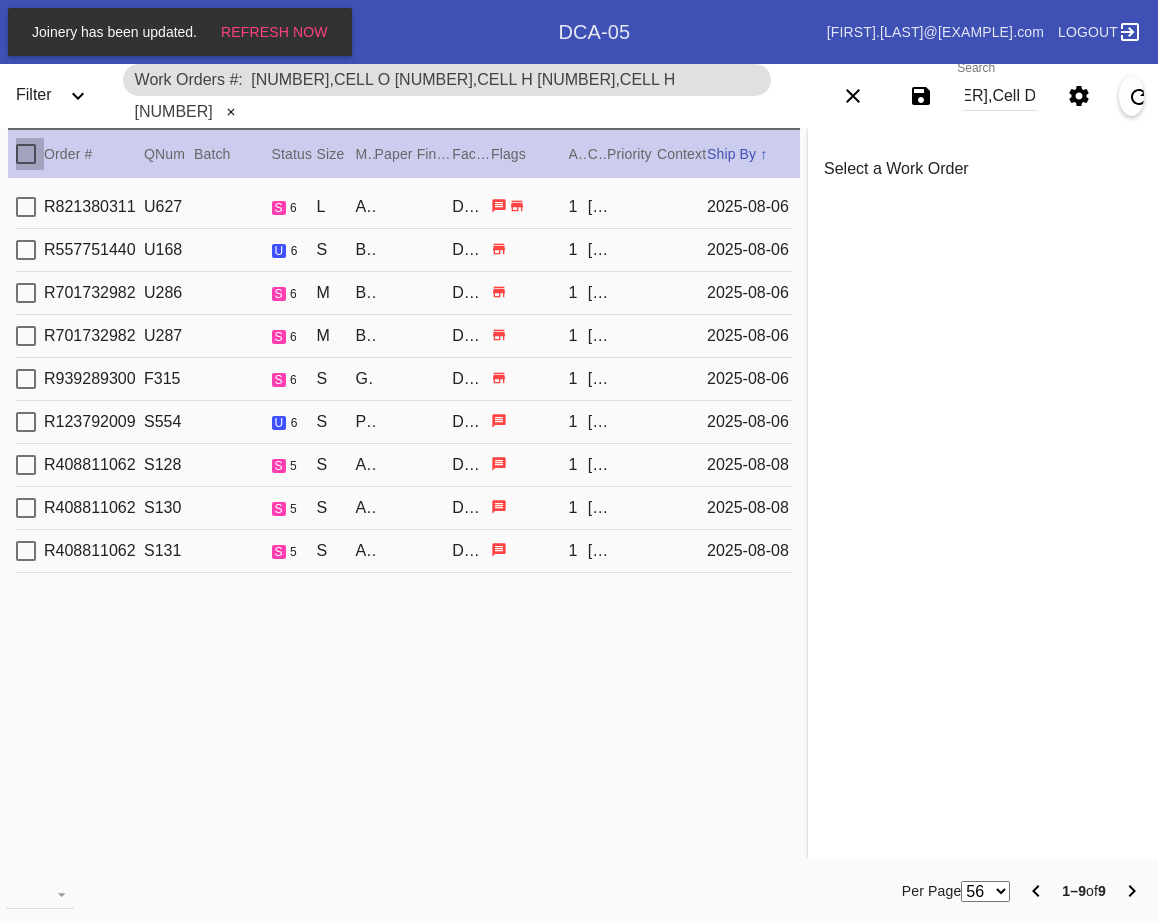 click at bounding box center (26, 154) 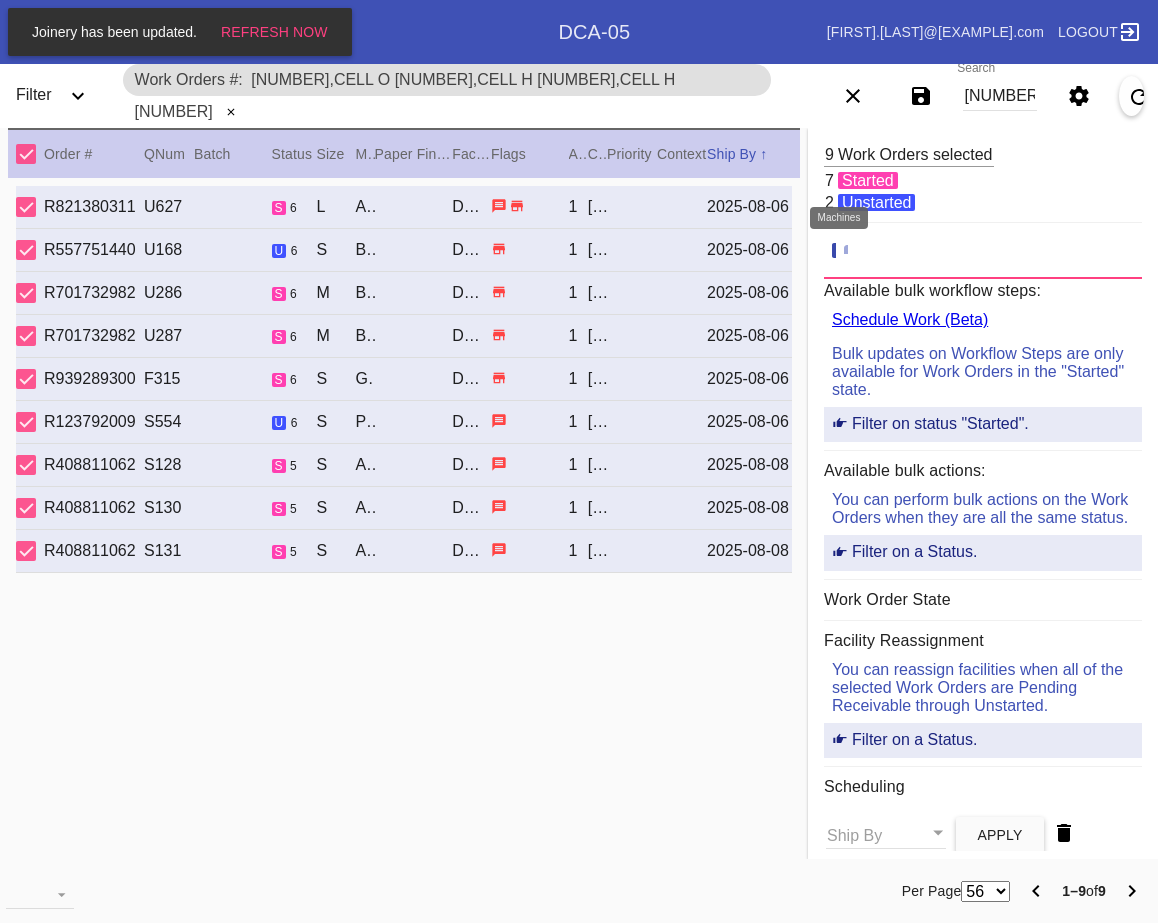 click 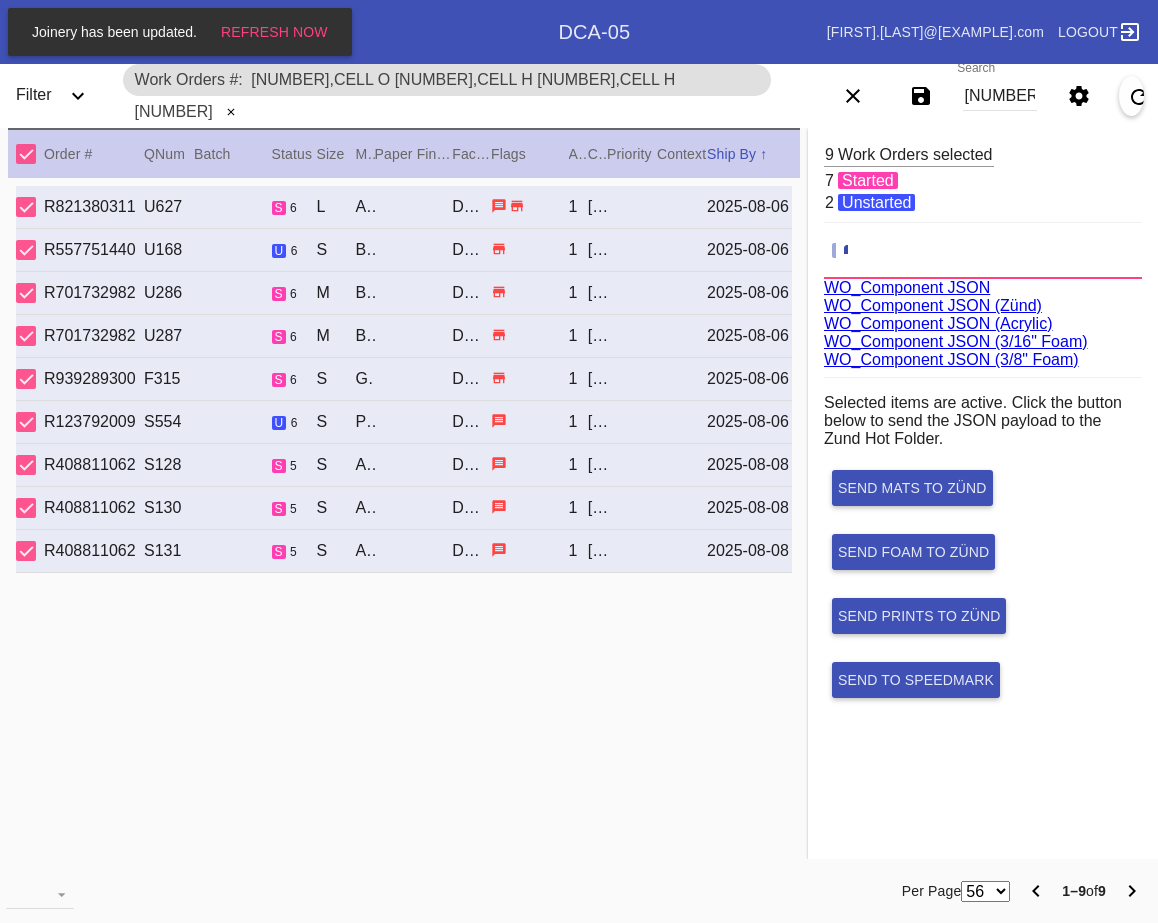 scroll, scrollTop: 75, scrollLeft: 0, axis: vertical 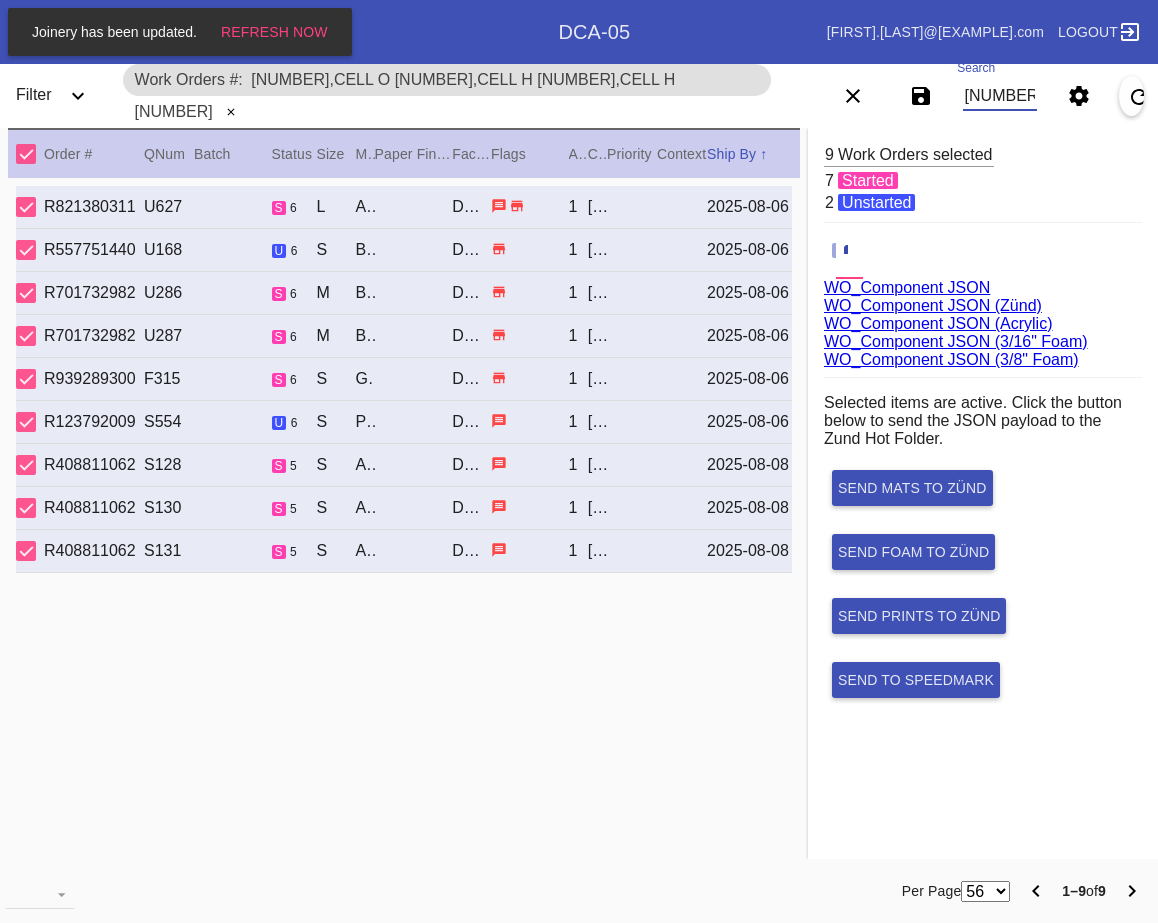 click on "W881474159889167,Cell O W612505272699025,Cell H W598505867278492,Cell H W373816476718224,Cell A W682004447596398,Cell F W805259984318892,Cell F W632406597398700,Cell H W733506419801360,Cell C W340330130796655,Cell D" at bounding box center [1000, 96] 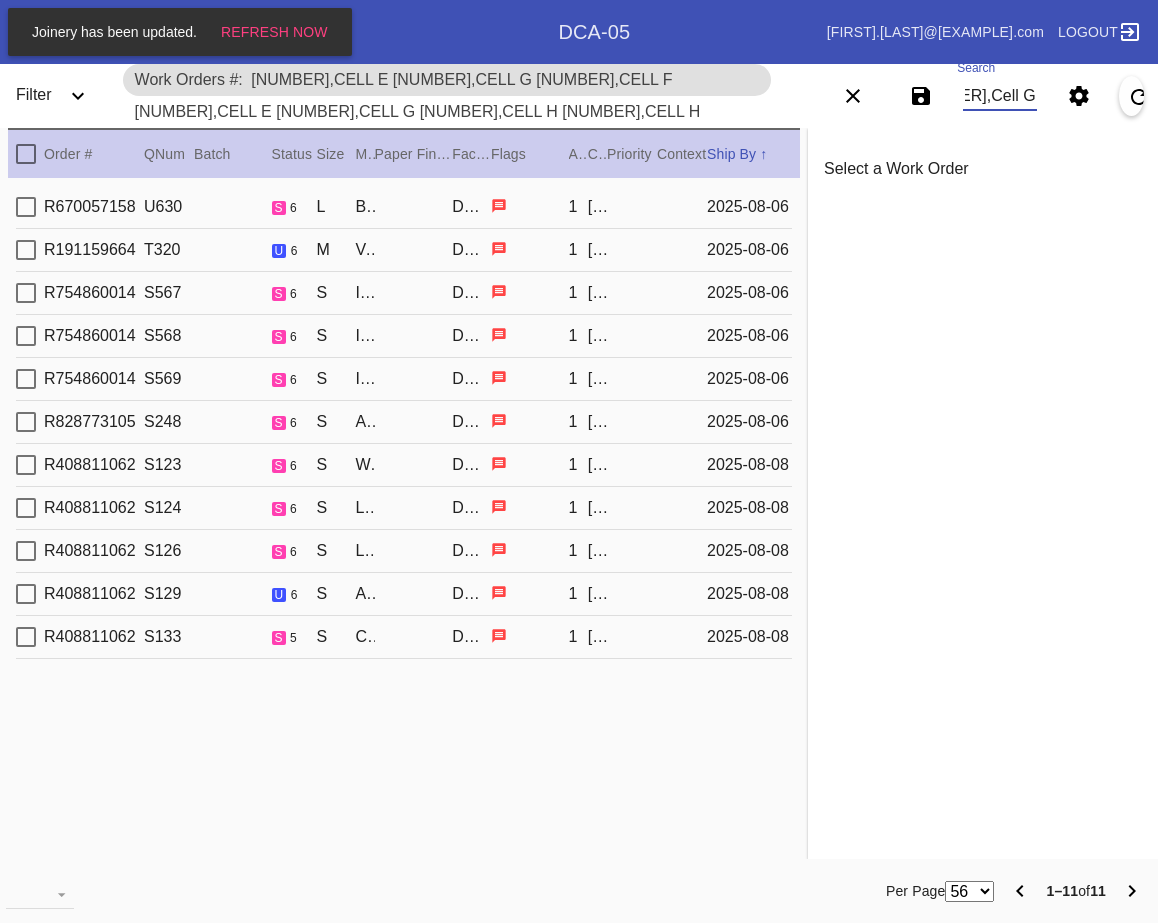 click at bounding box center (26, 154) 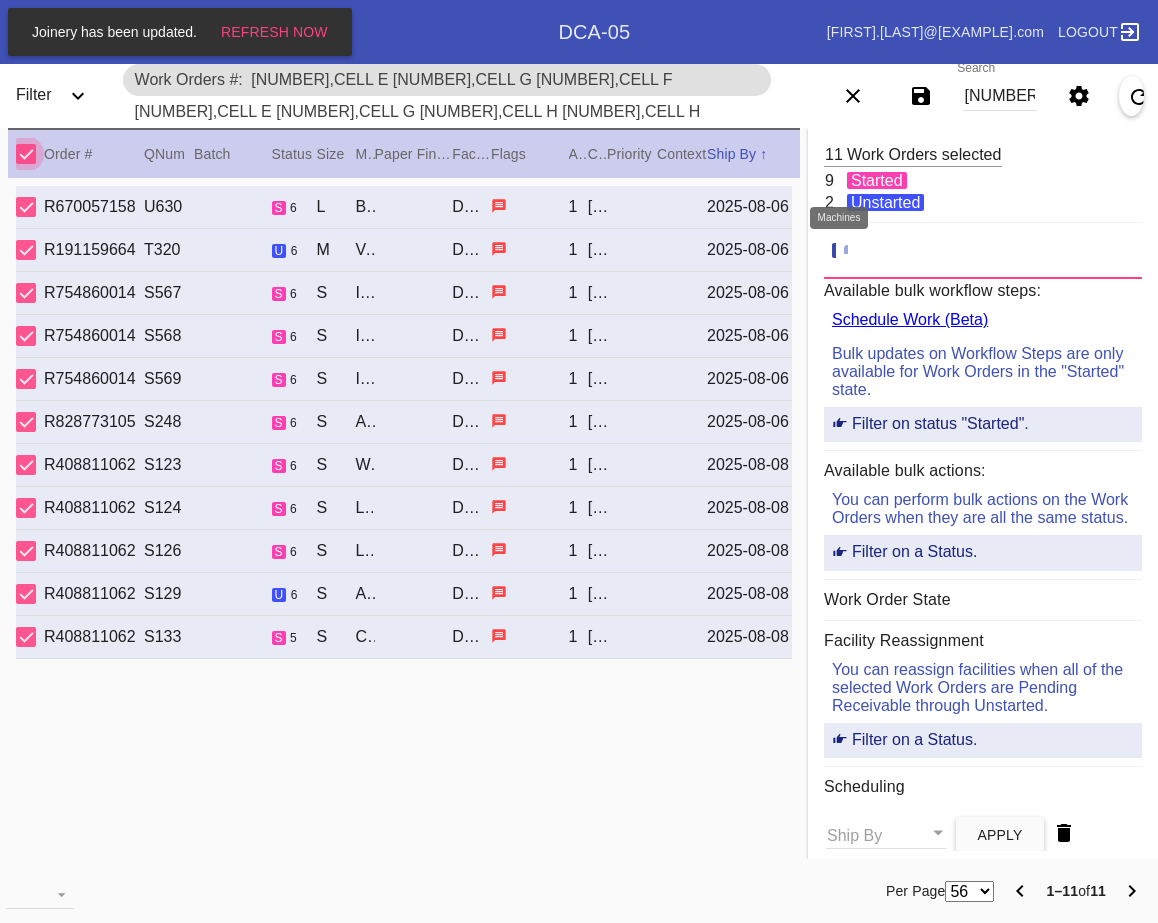 click 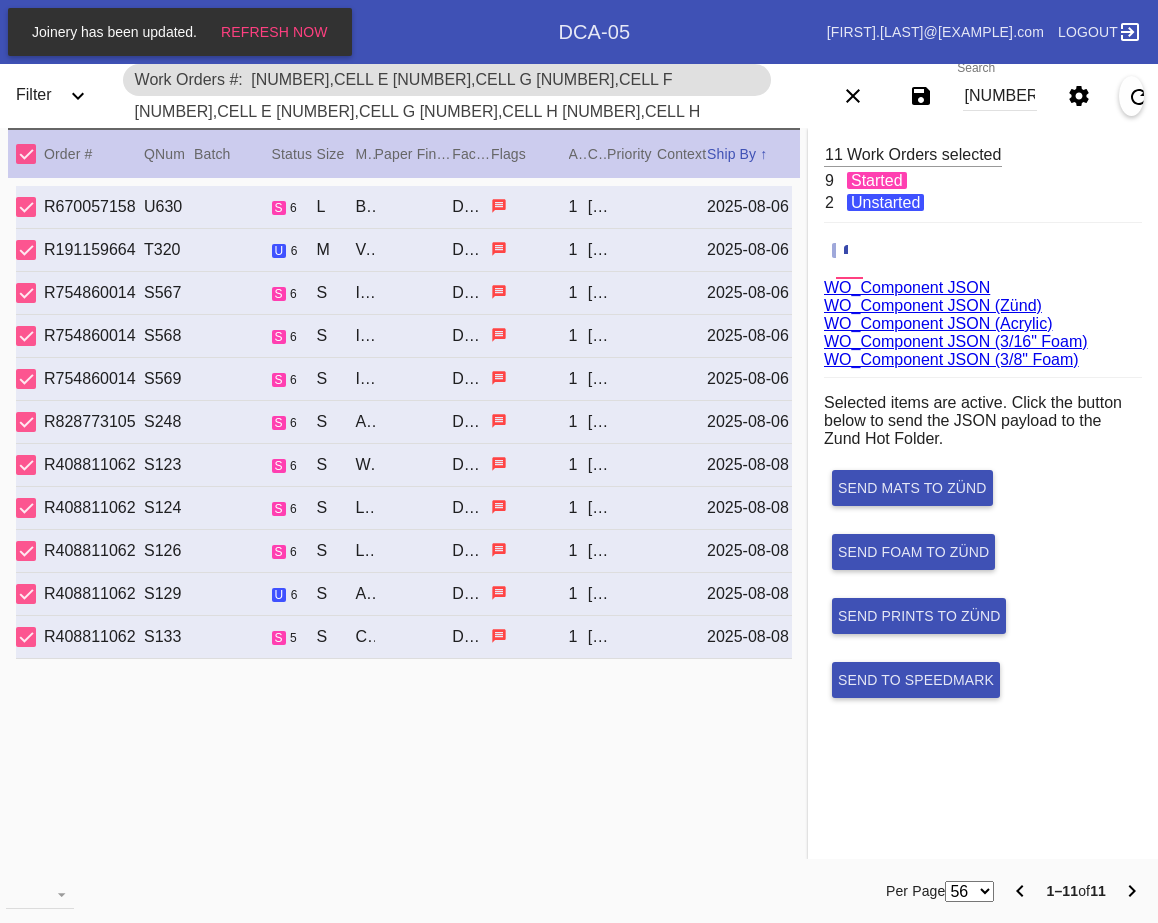 click on "W846334093556839,Cell E W635836646010935,Cell G W672339643027948,Cell F W921310938243909,Cell E W960659590678175,Cell G W726084889034945,Cell H W650589513429550,Cell H W121138344099987,Cell H W483077062330714,Cell G W816764352840823,Cell H W284247033340579,Cell G" at bounding box center [1000, 96] 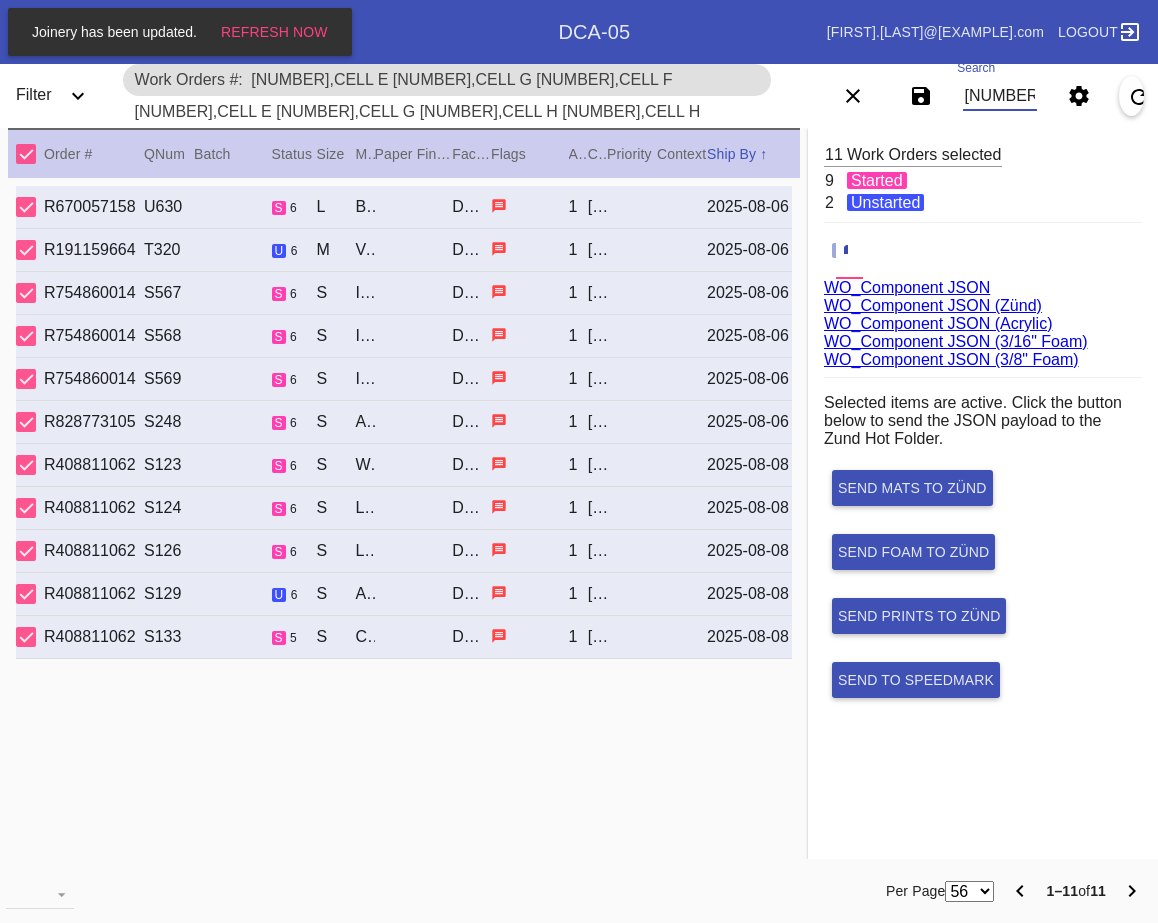 click on "W846334093556839,Cell E W635836646010935,Cell G W672339643027948,Cell F W921310938243909,Cell E W960659590678175,Cell G W726084889034945,Cell H W650589513429550,Cell H W121138344099987,Cell H W483077062330714,Cell G W816764352840823,Cell H W284247033340579,Cell G" at bounding box center (1000, 96) 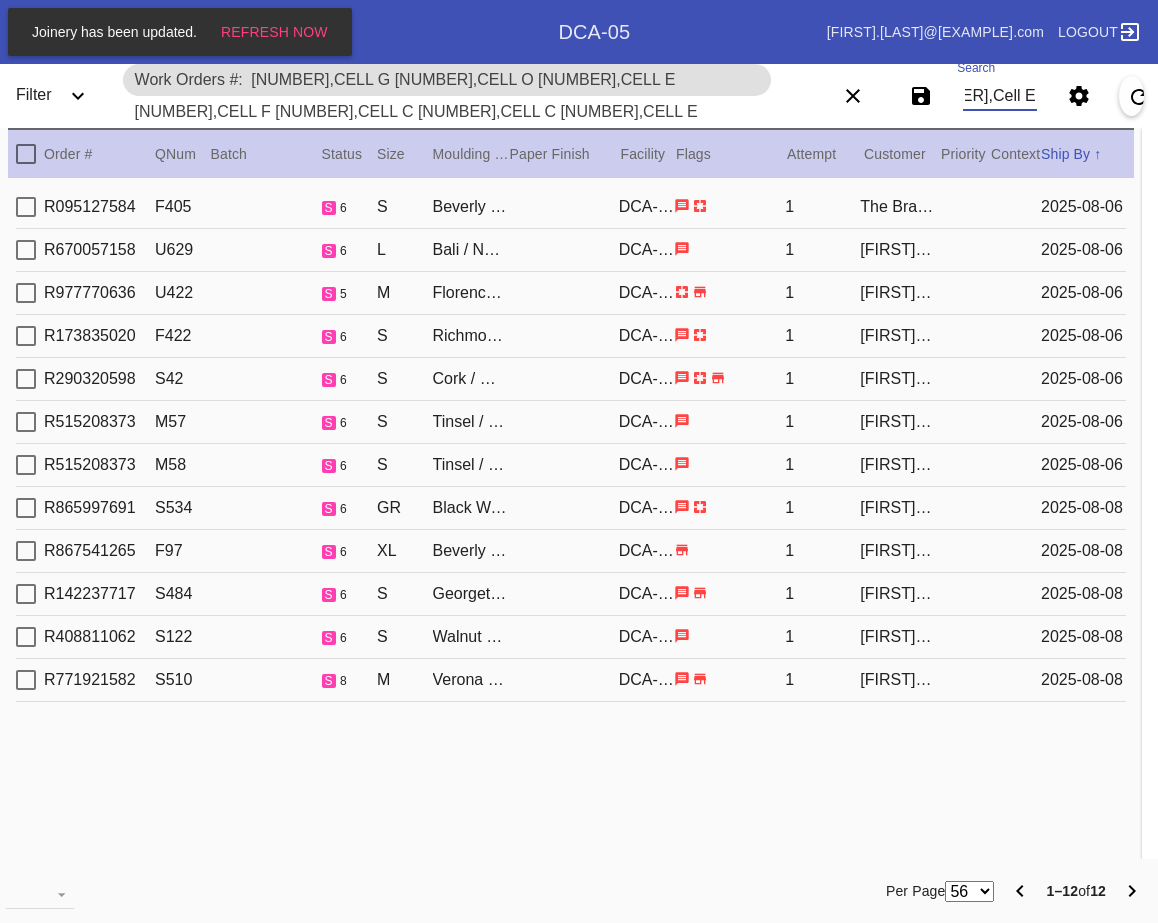 type on "W641960437204995,Cell G W852666470853988,Cell O W994991786150393,Cell E W788780083997727,Cell F W752501089638555,Cell C W514338603622845,Cell C W397178667150350,Cell E W464089957353802,Cell C W684982132932933,Cell E W321209202022399,Cell G W103824765687356,Cell H W852094378050864,Cell E" 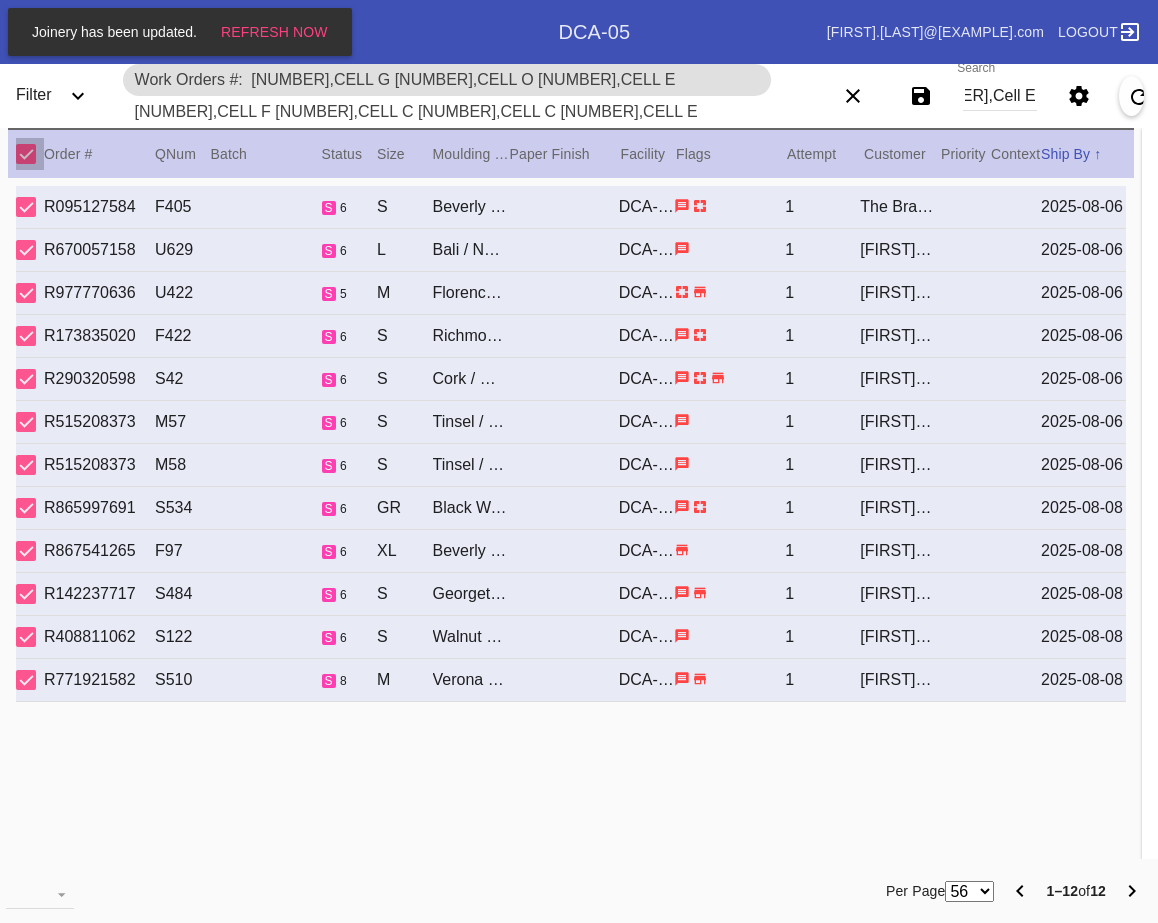 scroll, scrollTop: 0, scrollLeft: 0, axis: both 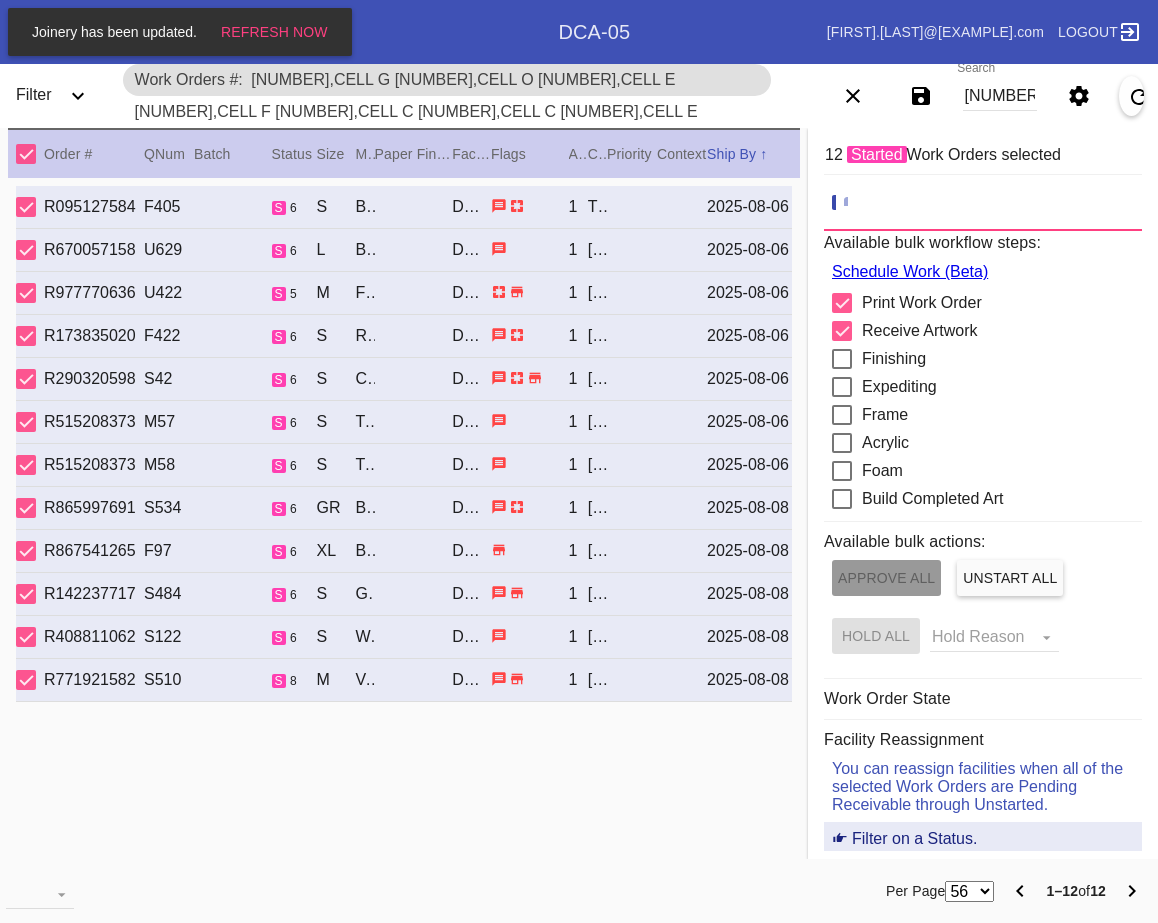 click 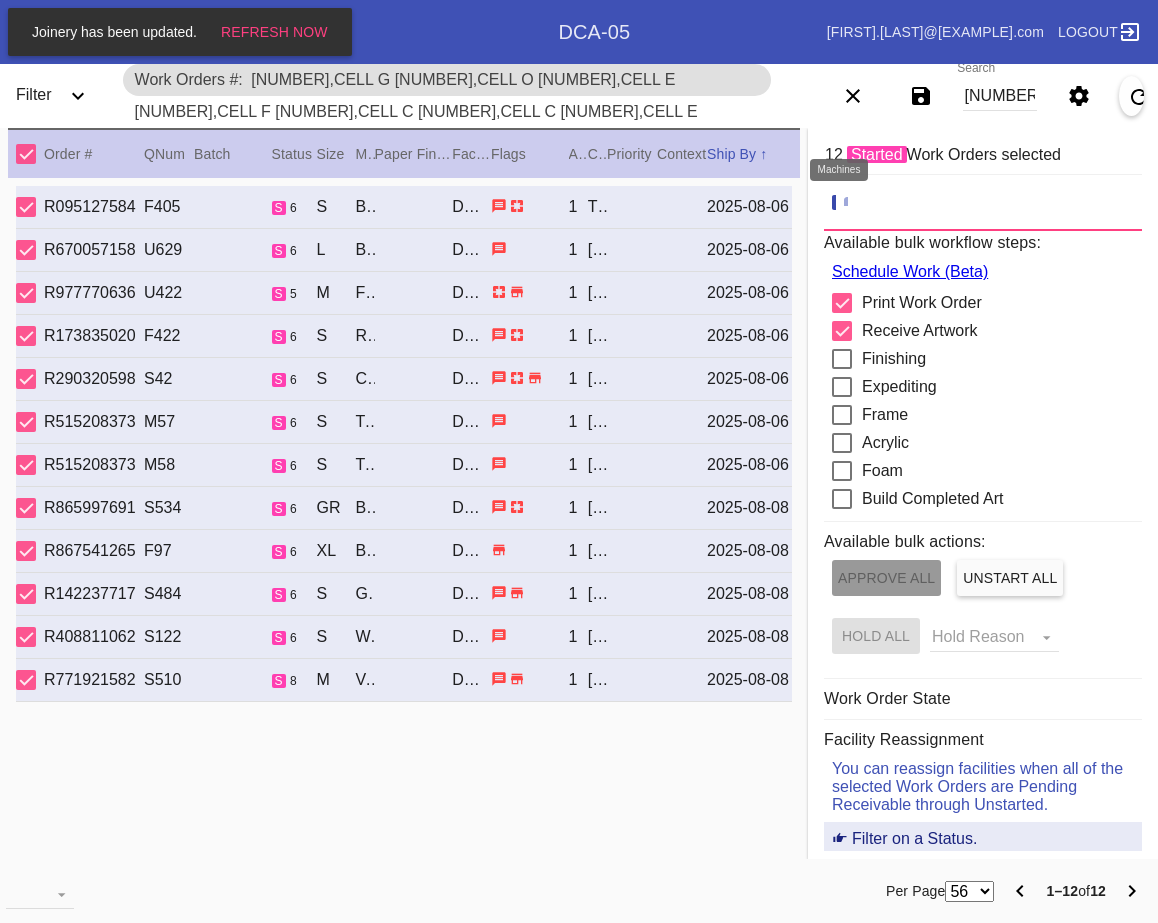click 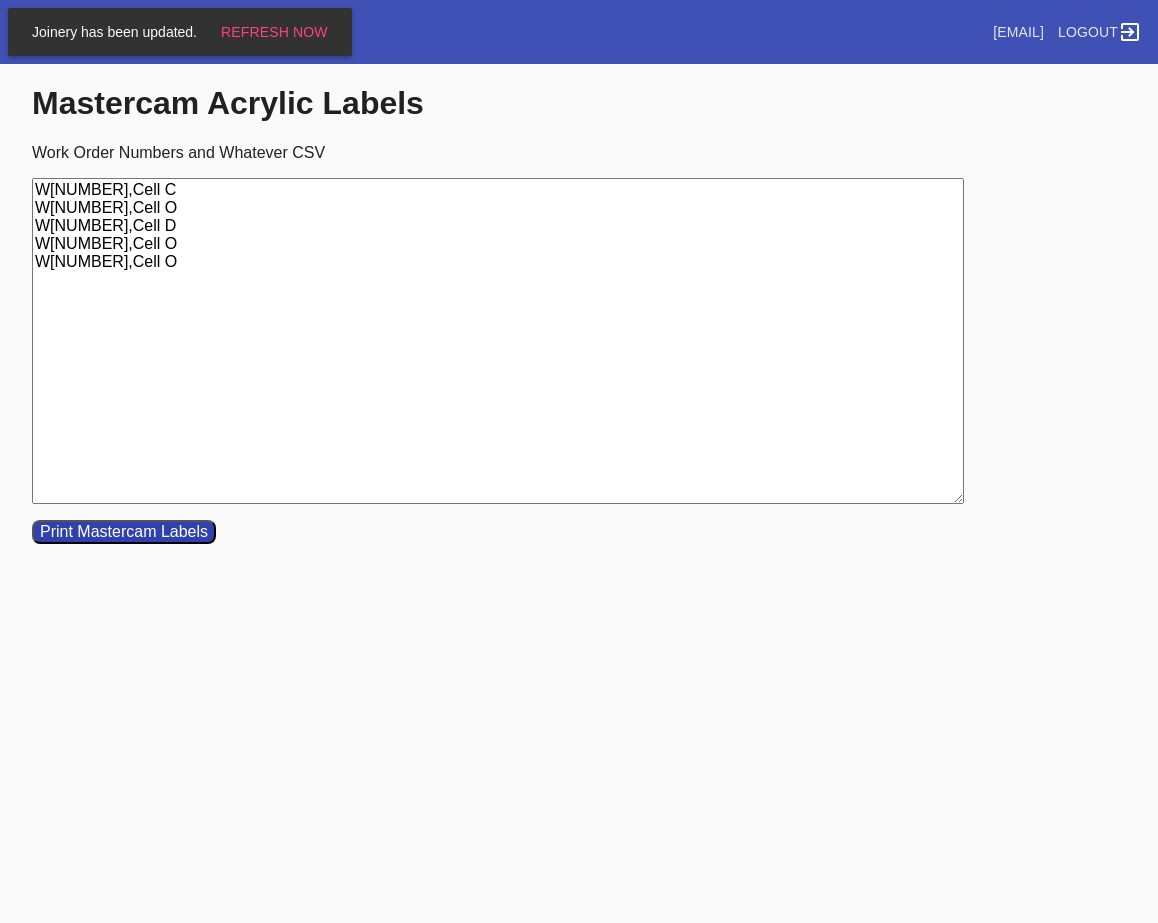 scroll, scrollTop: 0, scrollLeft: 0, axis: both 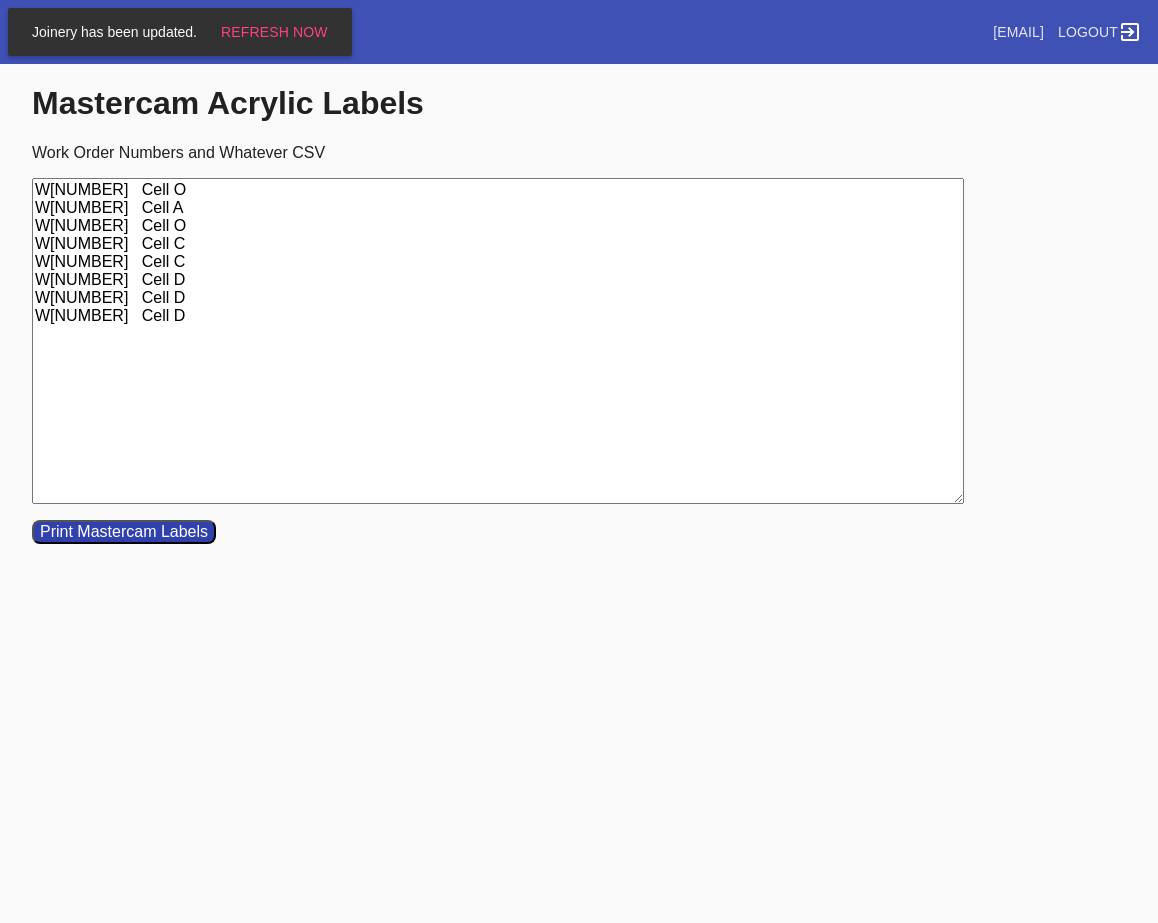 click on "W[NUMBER]	Cell O
W[NUMBER]	Cell A
W[NUMBER]	Cell O
W[NUMBER]	Cell C
W[NUMBER]	Cell C
W[NUMBER]	Cell D
W[NUMBER]	Cell D
W[NUMBER]	Cell D" at bounding box center (498, 341) 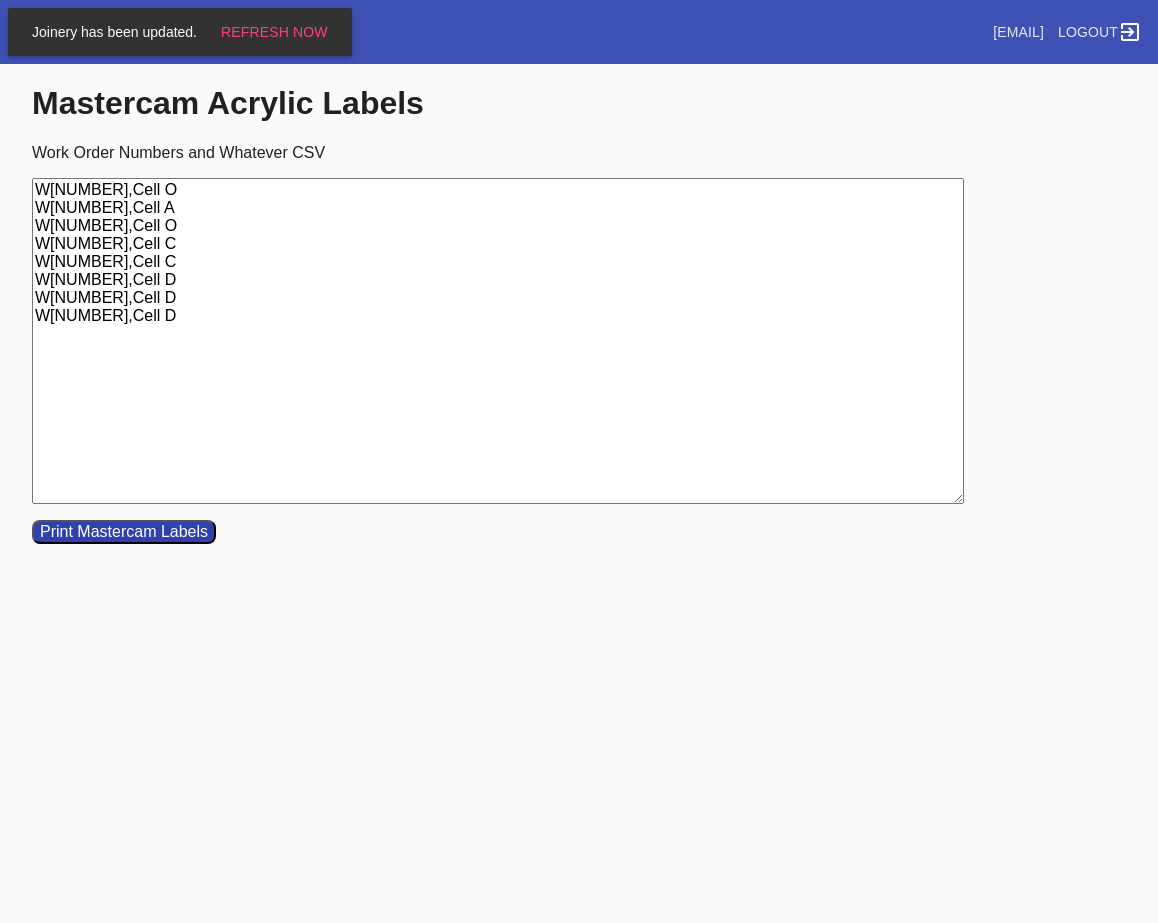 click on "Print Mastercam Labels" at bounding box center (124, 532) 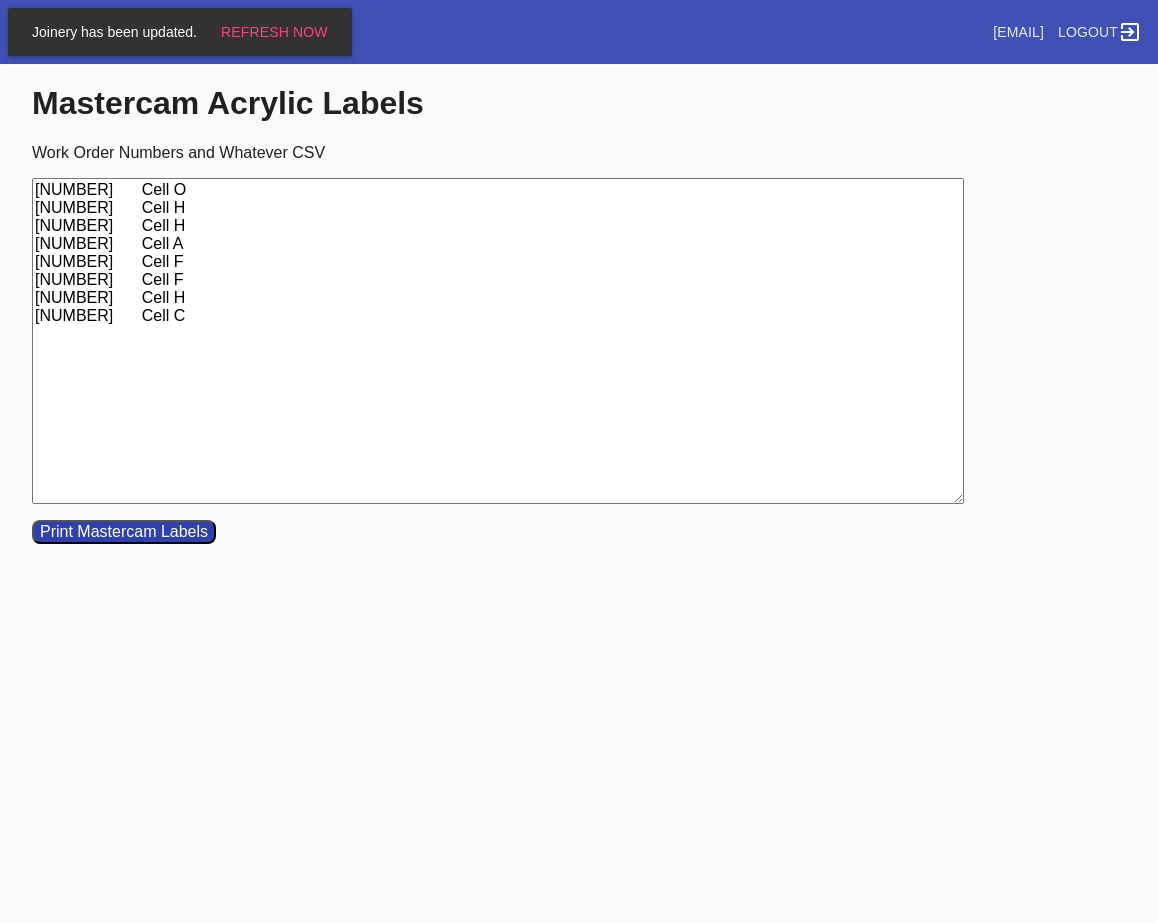 click on "[NUMBER]	Cell O
[NUMBER]	Cell H
[NUMBER]	Cell H
[NUMBER]	Cell A
[NUMBER]	Cell F
[NUMBER]	Cell F
[NUMBER]	Cell H
[NUMBER]	Cell C" at bounding box center [498, 341] 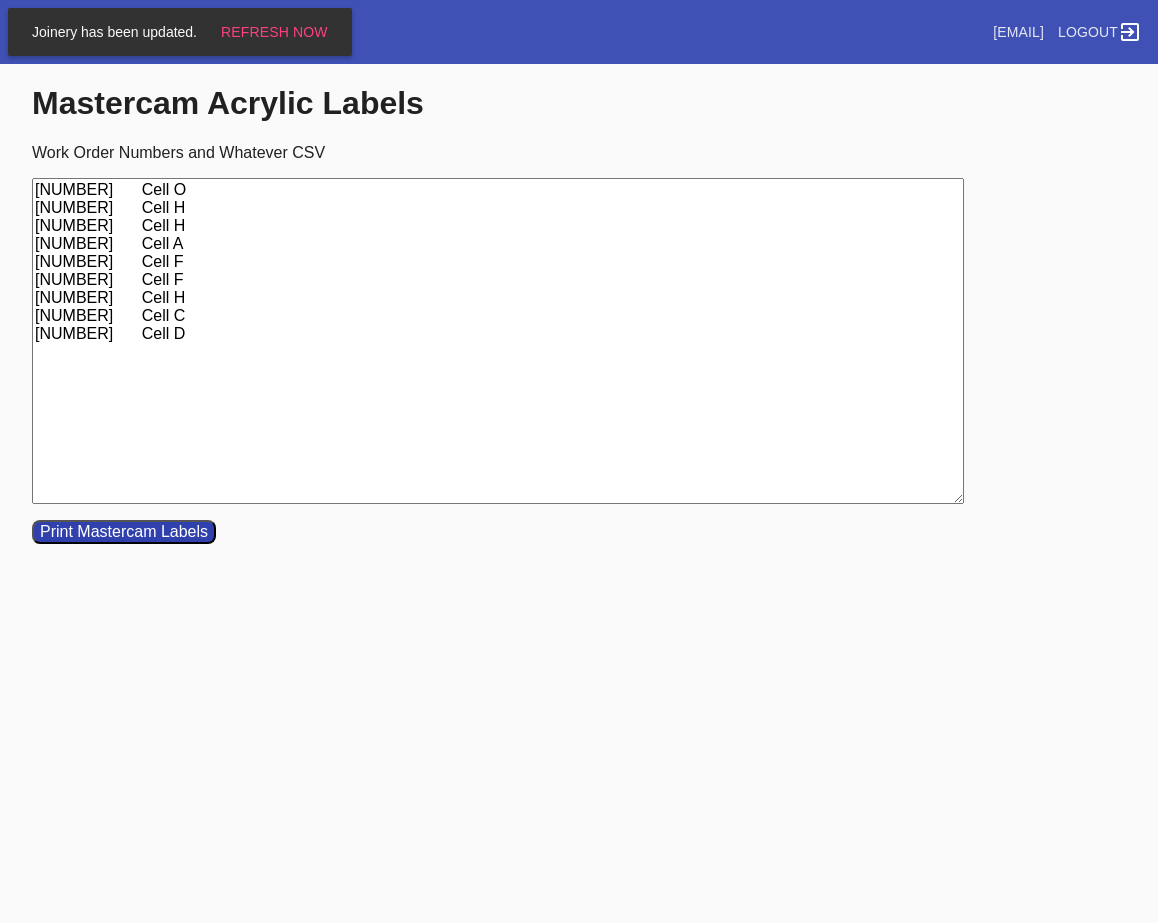click on "[NUMBER]	Cell O
[NUMBER]	Cell H
[NUMBER]	Cell H
[NUMBER]	Cell A
[NUMBER]	Cell F
[NUMBER]	Cell F
[NUMBER]	Cell H
[NUMBER]	Cell C
[NUMBER]	Cell D" at bounding box center (498, 341) 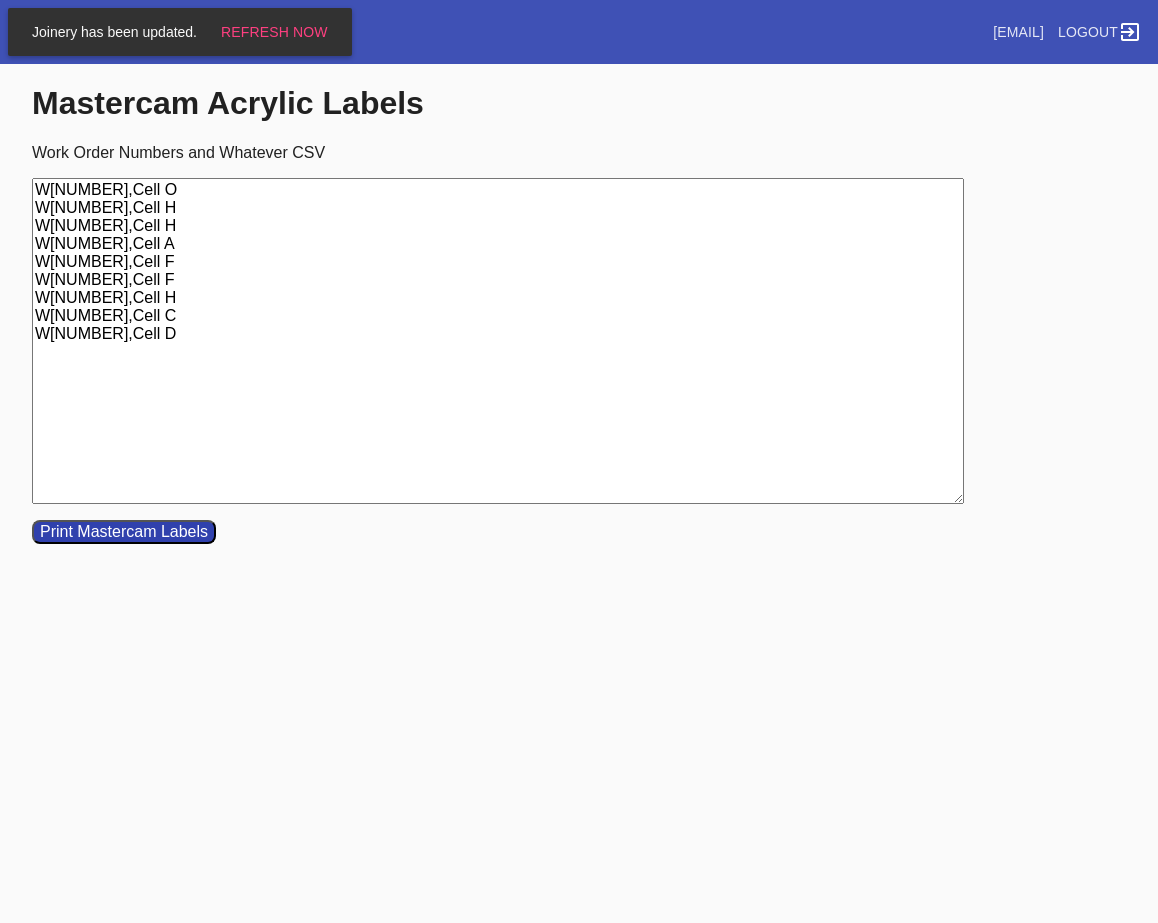 click on "Print Mastercam Labels" at bounding box center [124, 532] 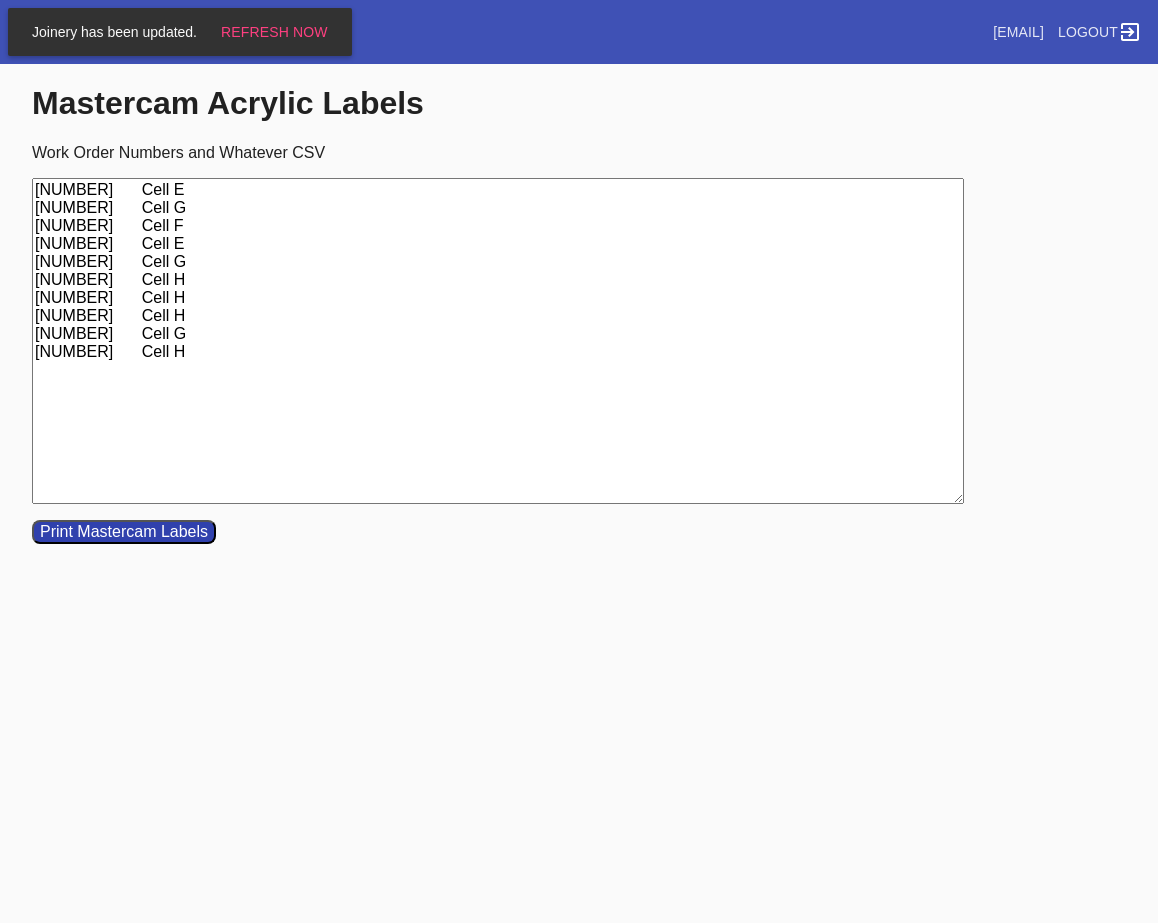 click on "[NUMBER]	Cell E
[NUMBER]	Cell G
[NUMBER]	Cell F
[NUMBER]	Cell E
[NUMBER]	Cell G
[NUMBER]	Cell H
[NUMBER]	Cell H
[NUMBER]	Cell H
[NUMBER]	Cell G
[NUMBER]	Cell H" at bounding box center (498, 341) 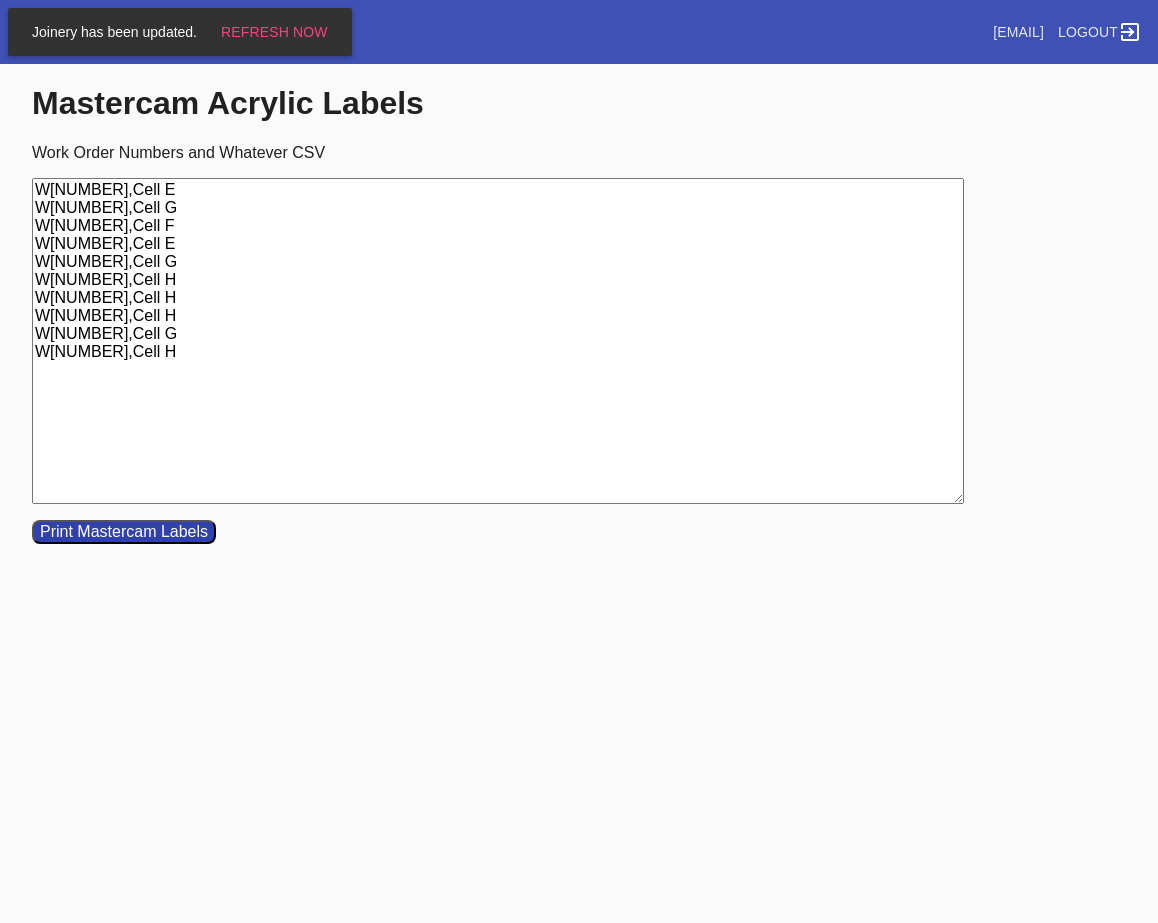 click on "Print Mastercam Labels" at bounding box center [124, 532] 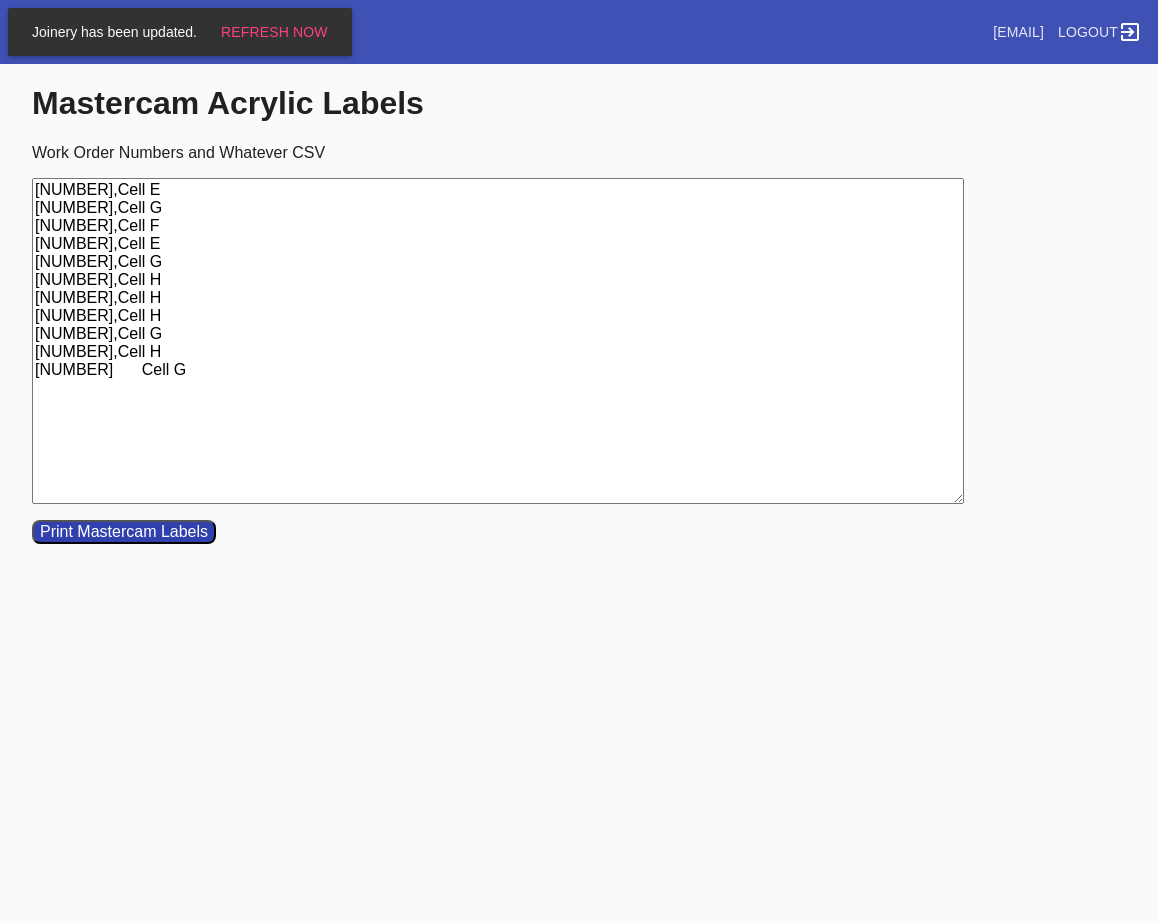 drag, startPoint x: 186, startPoint y: 370, endPoint x: 144, endPoint y: 403, distance: 53.413483 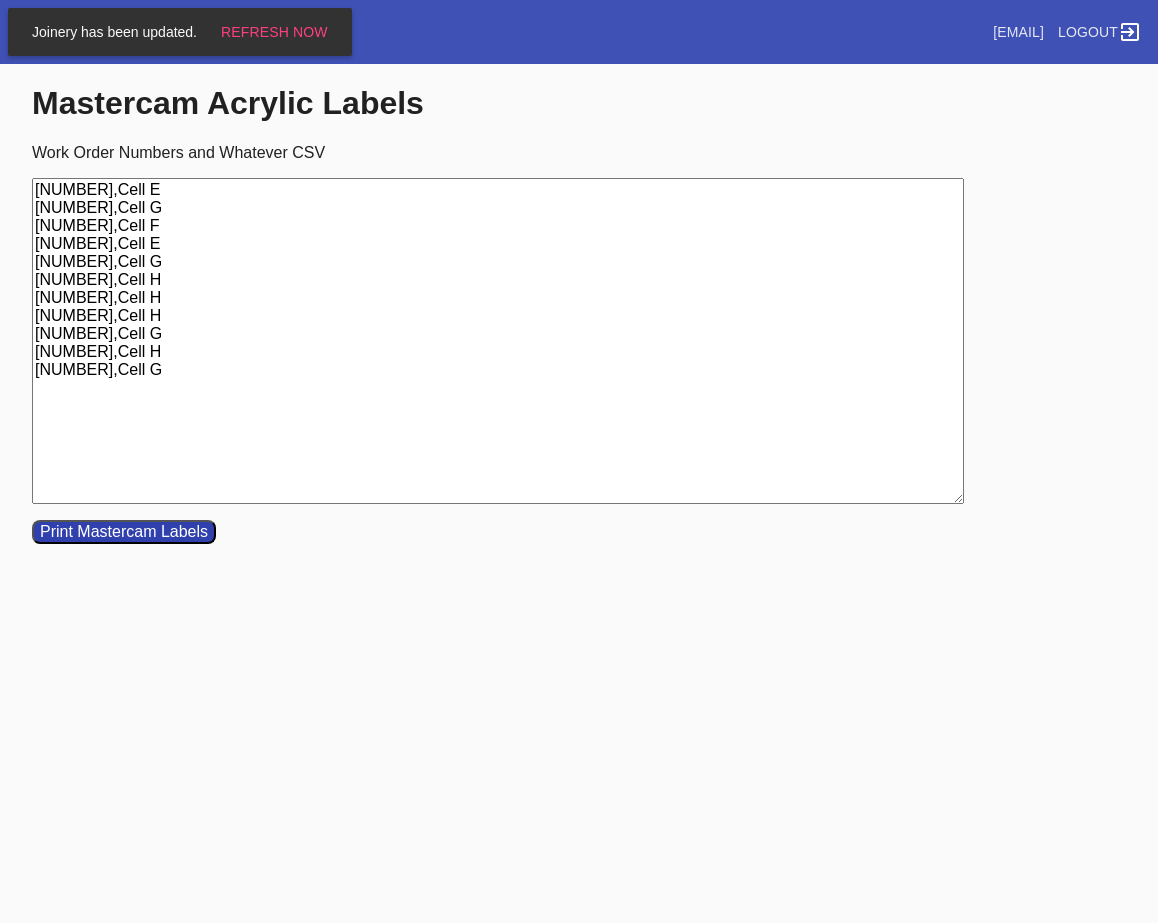 drag, startPoint x: 191, startPoint y: 537, endPoint x: 305, endPoint y: 473, distance: 130.73637 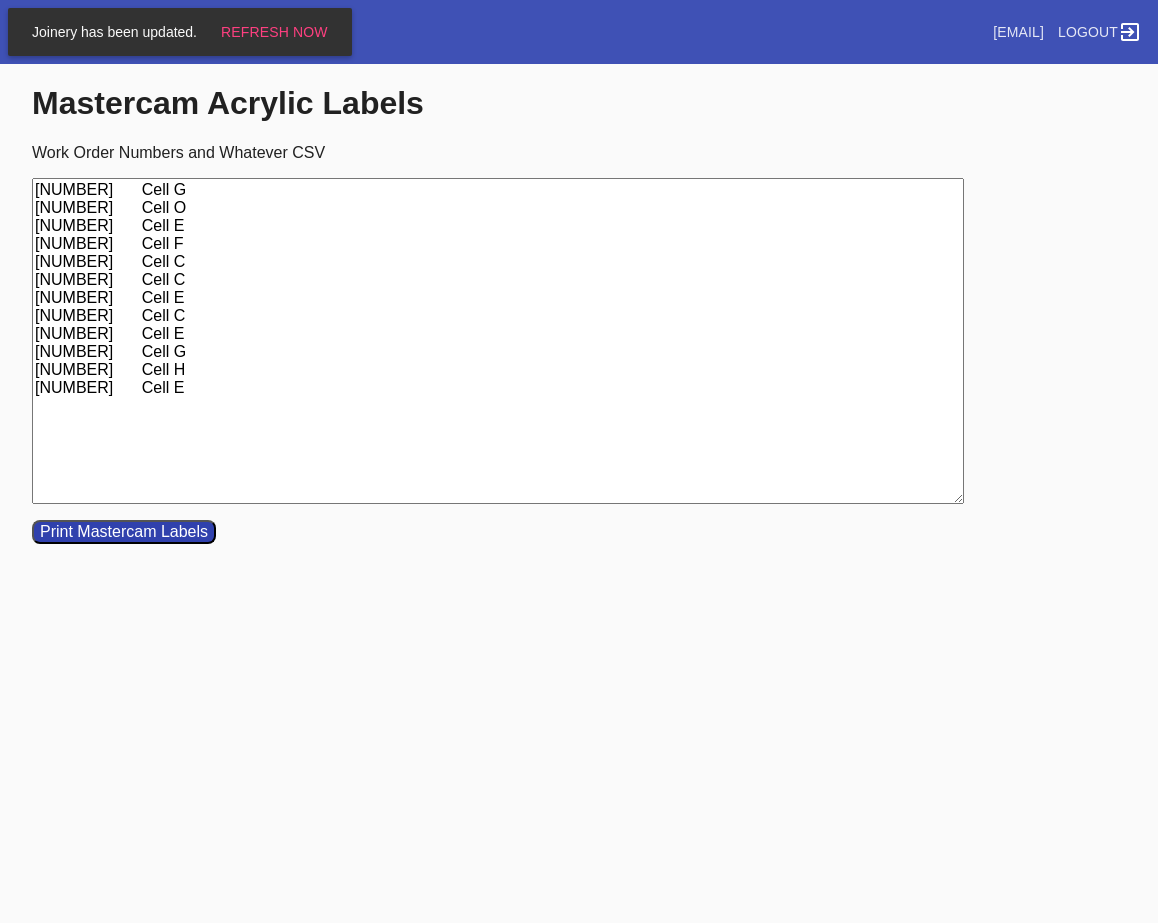 click on "[NUMBER]	Cell G
[NUMBER]	Cell O
[NUMBER]	Cell E
[NUMBER]	Cell F
[NUMBER]	Cell C
[NUMBER]	Cell C
[NUMBER]	Cell E
[NUMBER]	Cell C
[NUMBER]	Cell E
[NUMBER]	Cell G
[NUMBER]	Cell H
[NUMBER]	Cell E" at bounding box center (498, 341) 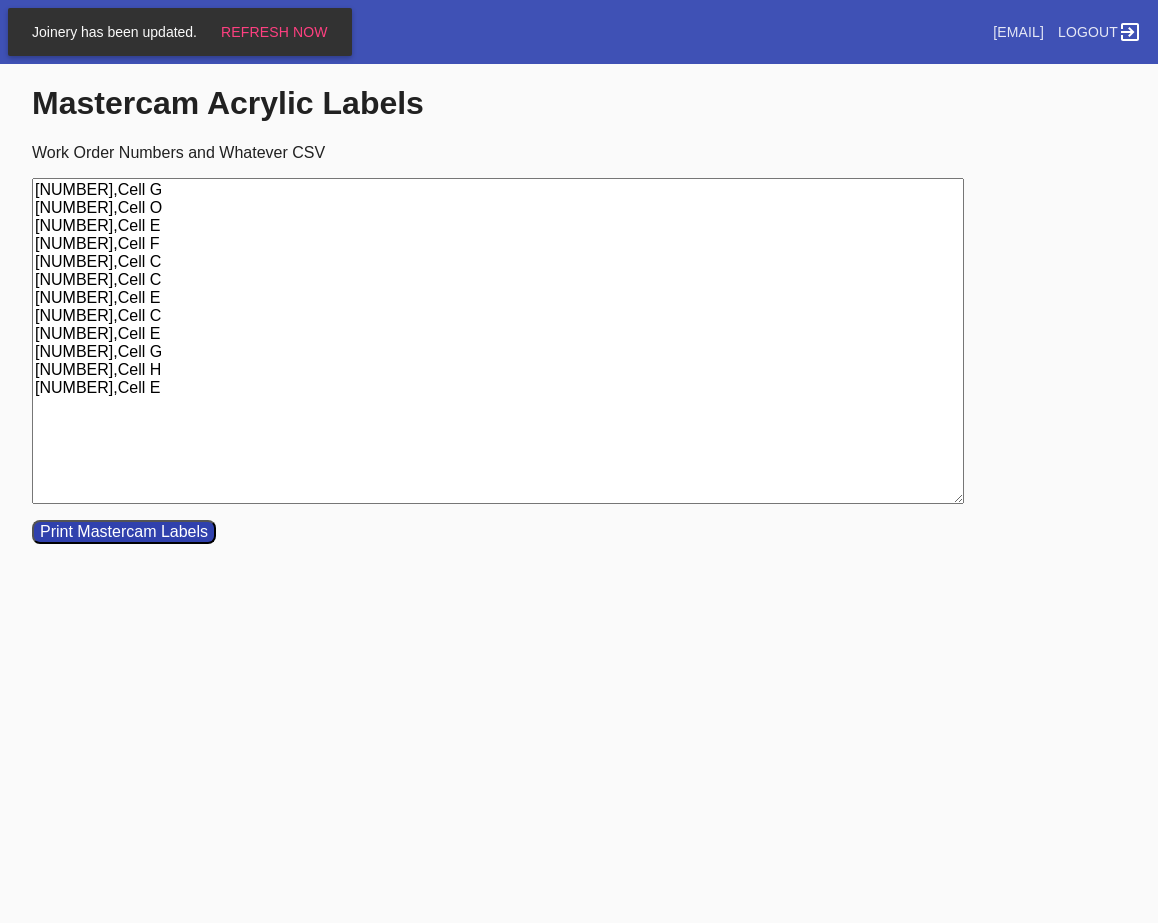 type on "[NUMBER],Cell G
[NUMBER],Cell O
[NUMBER],Cell E
[NUMBER],Cell F
[NUMBER],Cell C
[NUMBER],Cell C
[NUMBER],Cell E
[NUMBER],Cell C
[NUMBER],Cell E
[NUMBER],Cell G
[NUMBER],Cell H
[NUMBER],Cell E" 